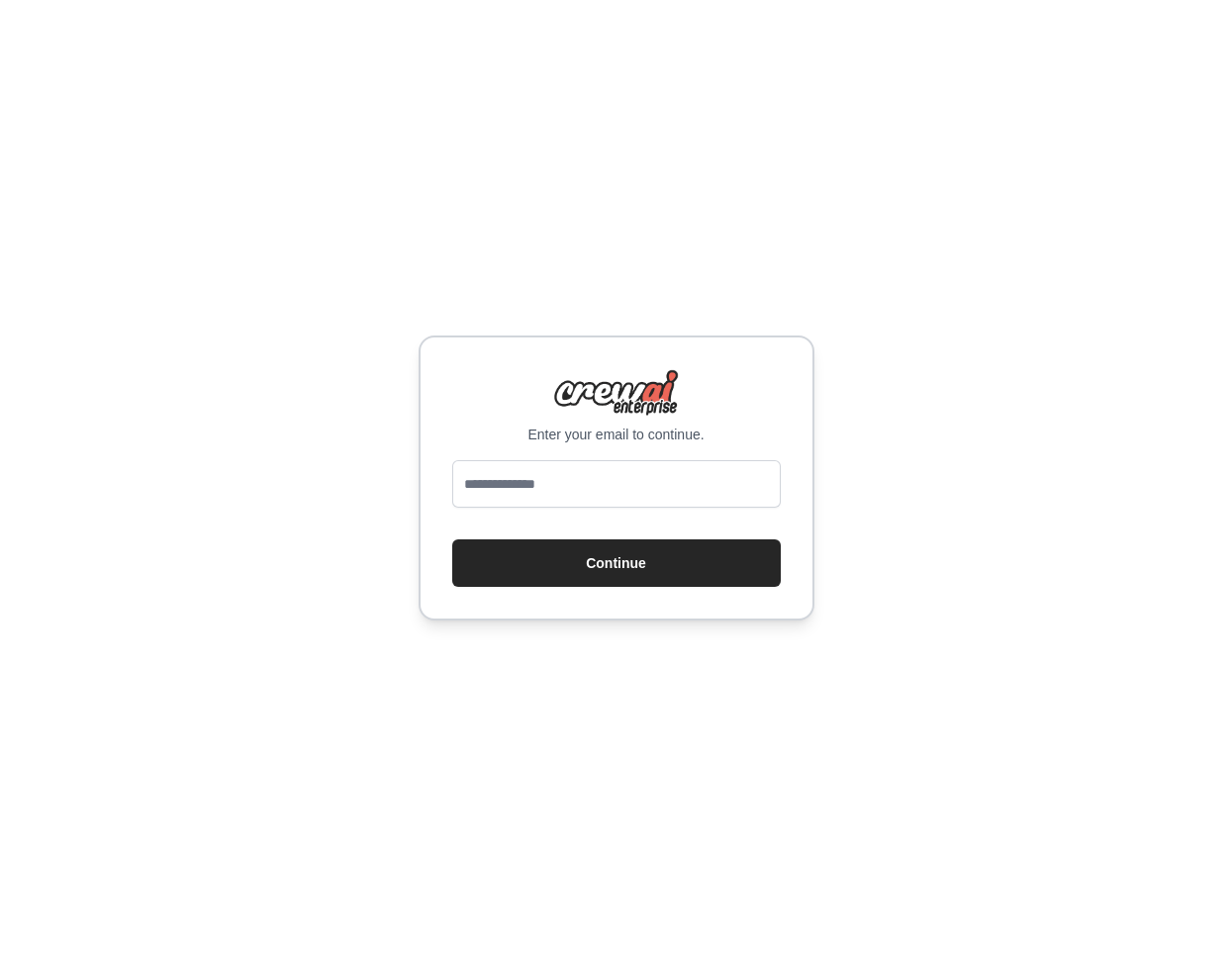 scroll, scrollTop: 0, scrollLeft: 0, axis: both 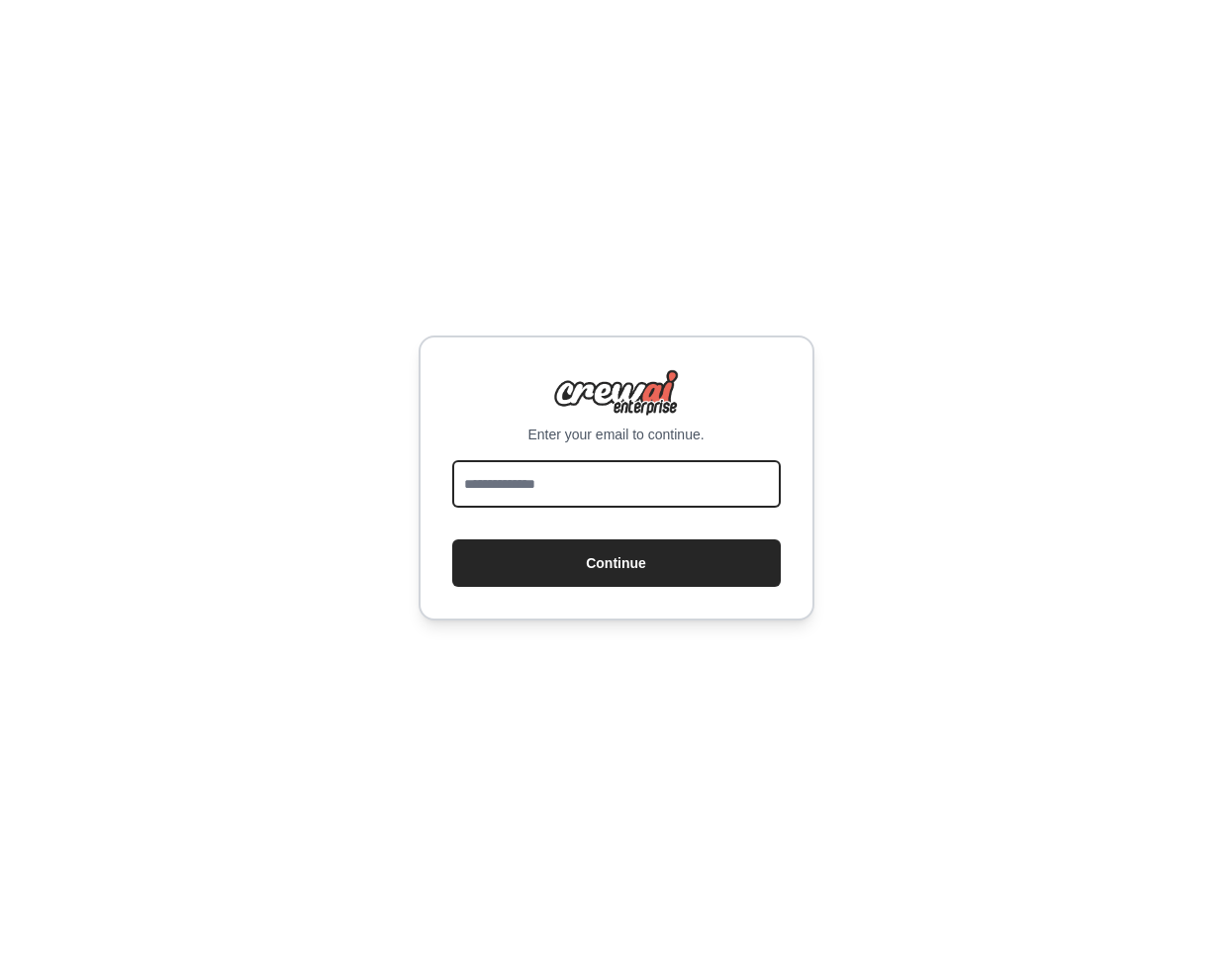 click at bounding box center [616, 484] 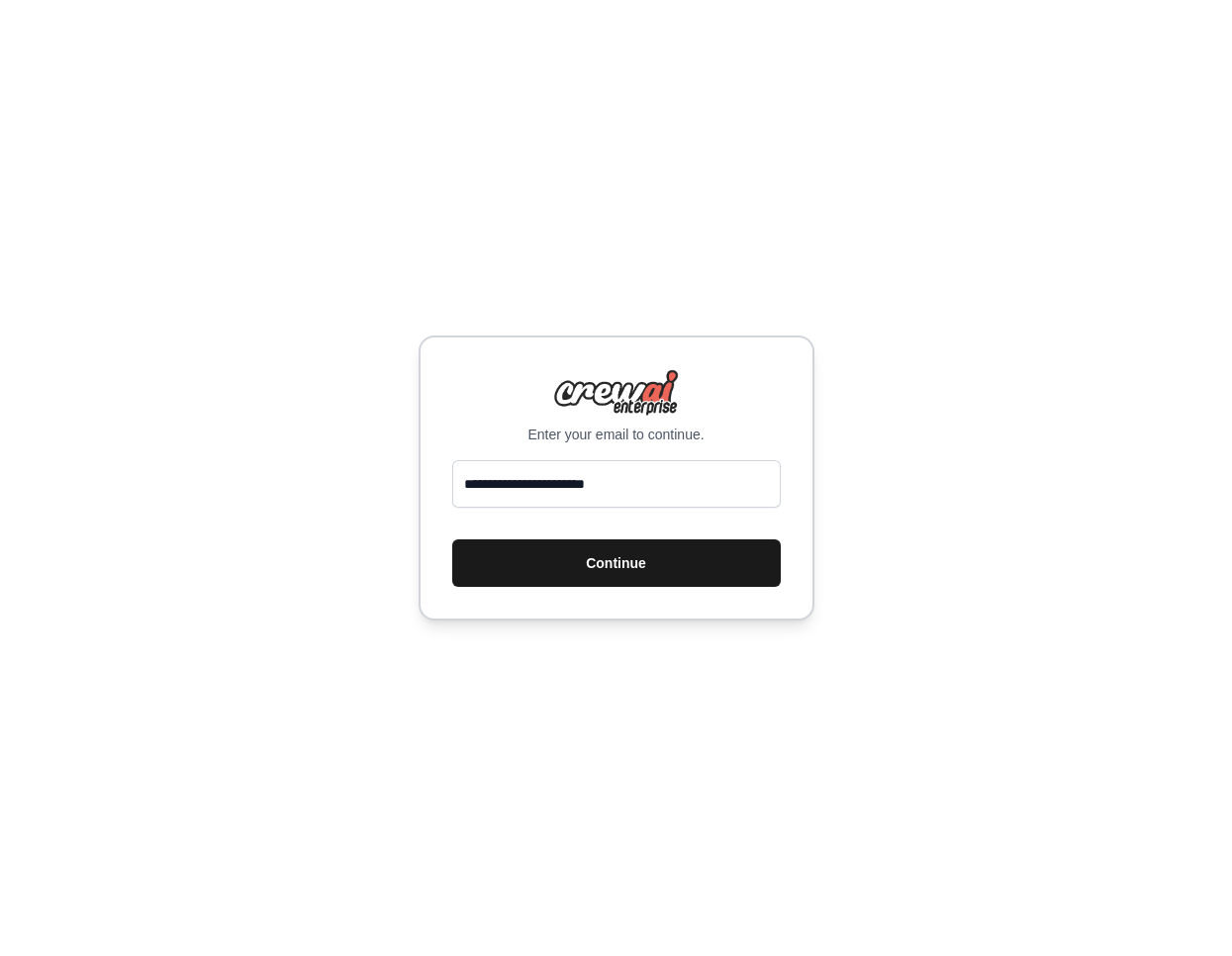 click on "Continue" at bounding box center [616, 563] 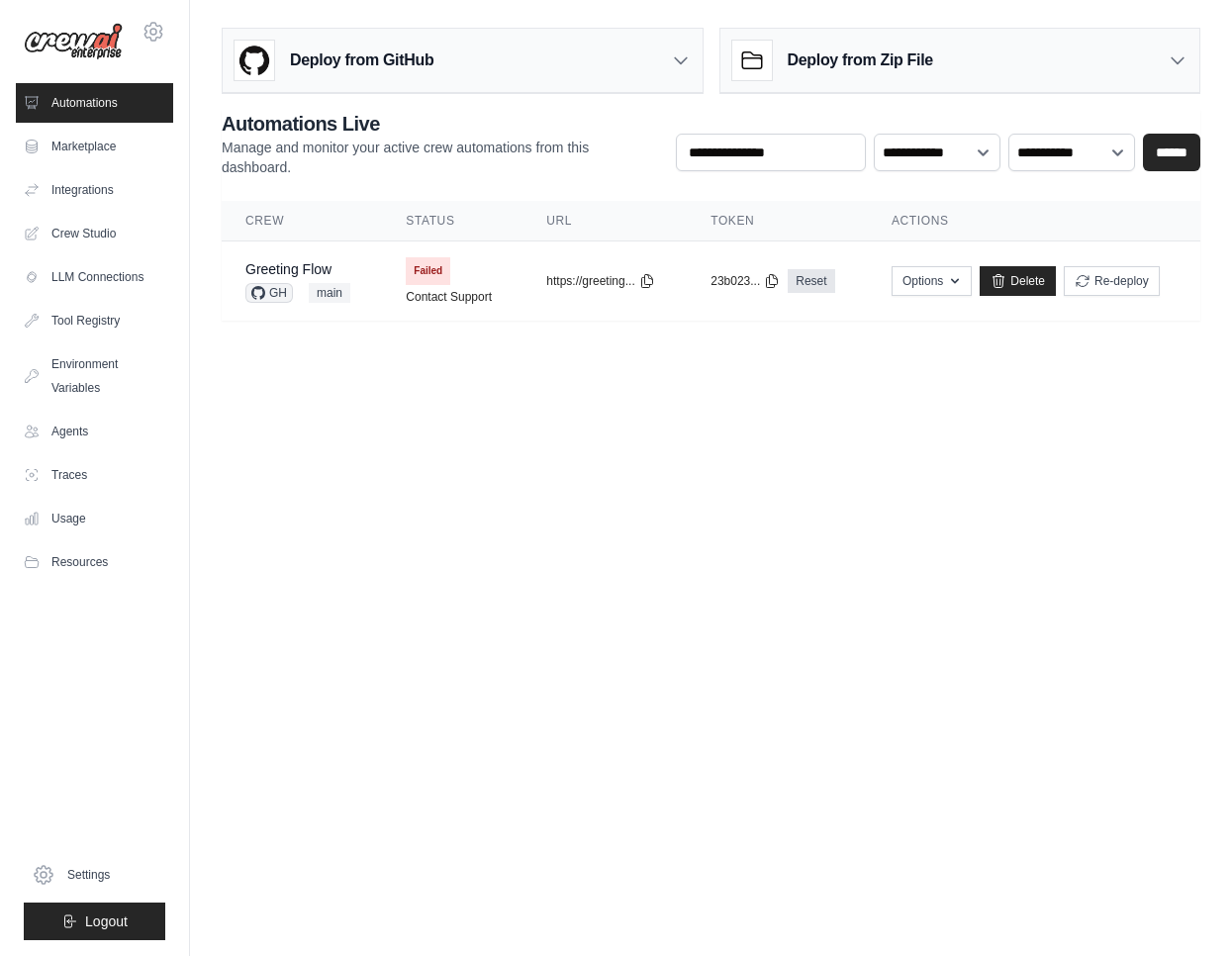 scroll, scrollTop: 0, scrollLeft: 0, axis: both 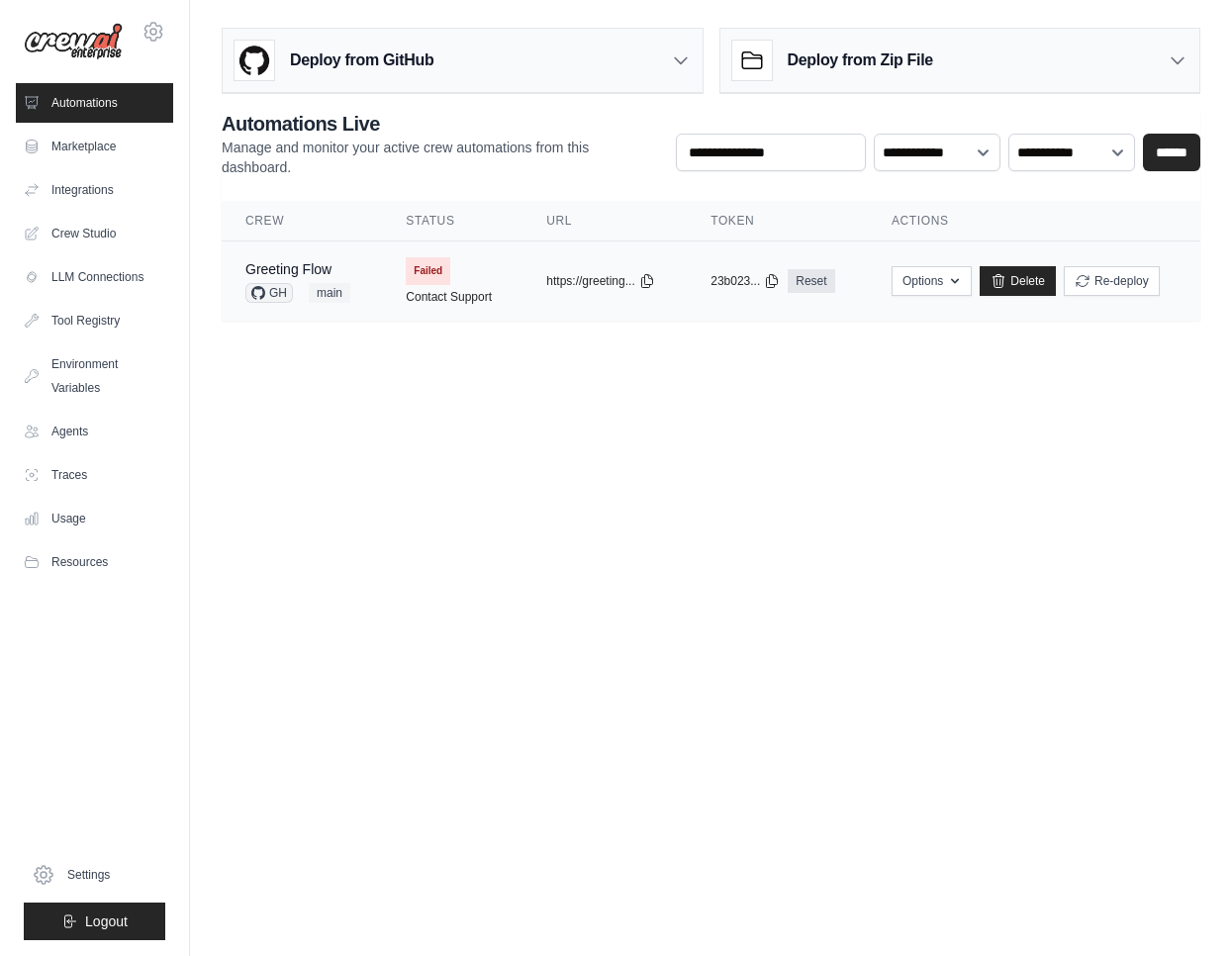 click on "Greeting Flow
GH
main" at bounding box center (302, 281) 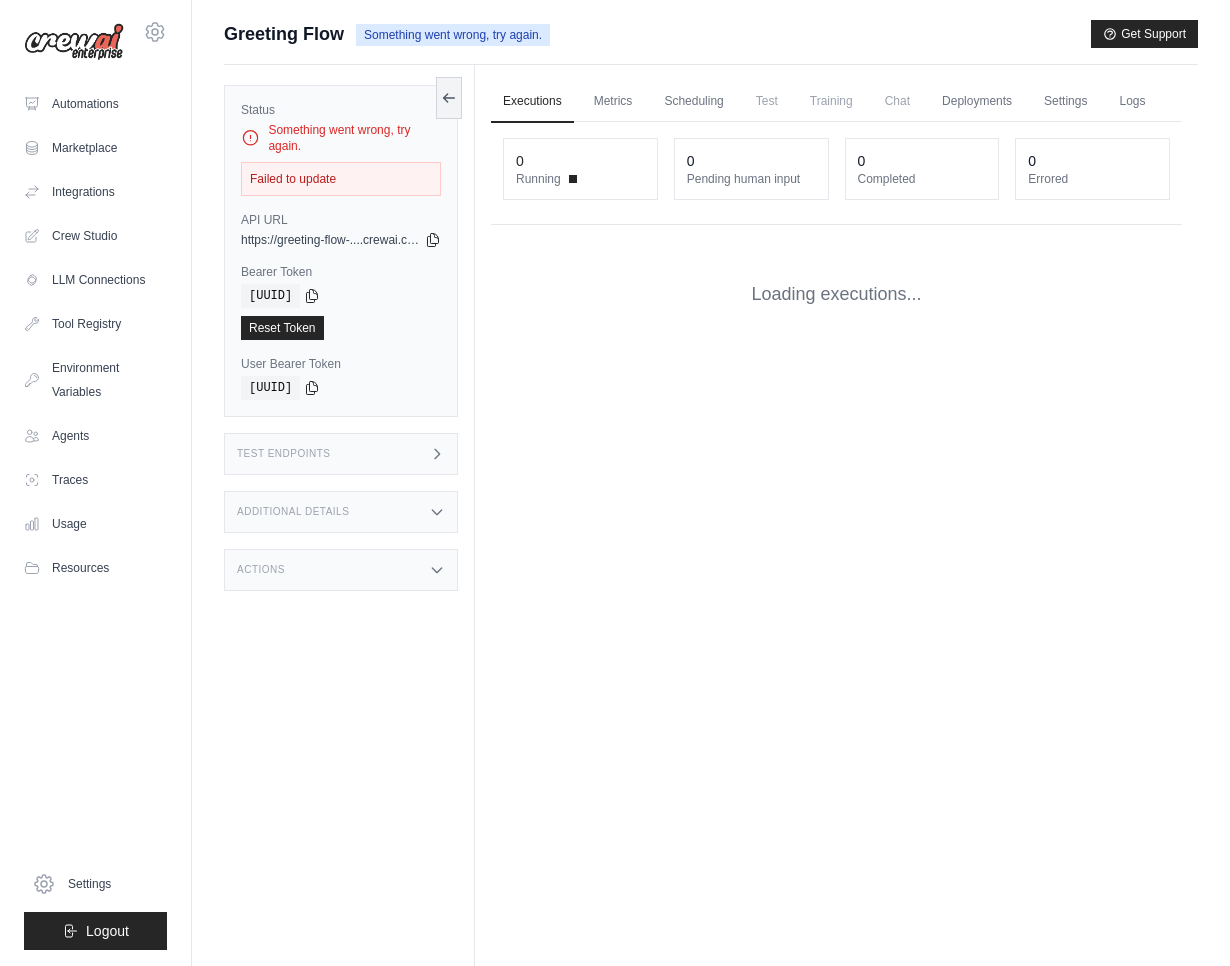 scroll, scrollTop: 0, scrollLeft: 0, axis: both 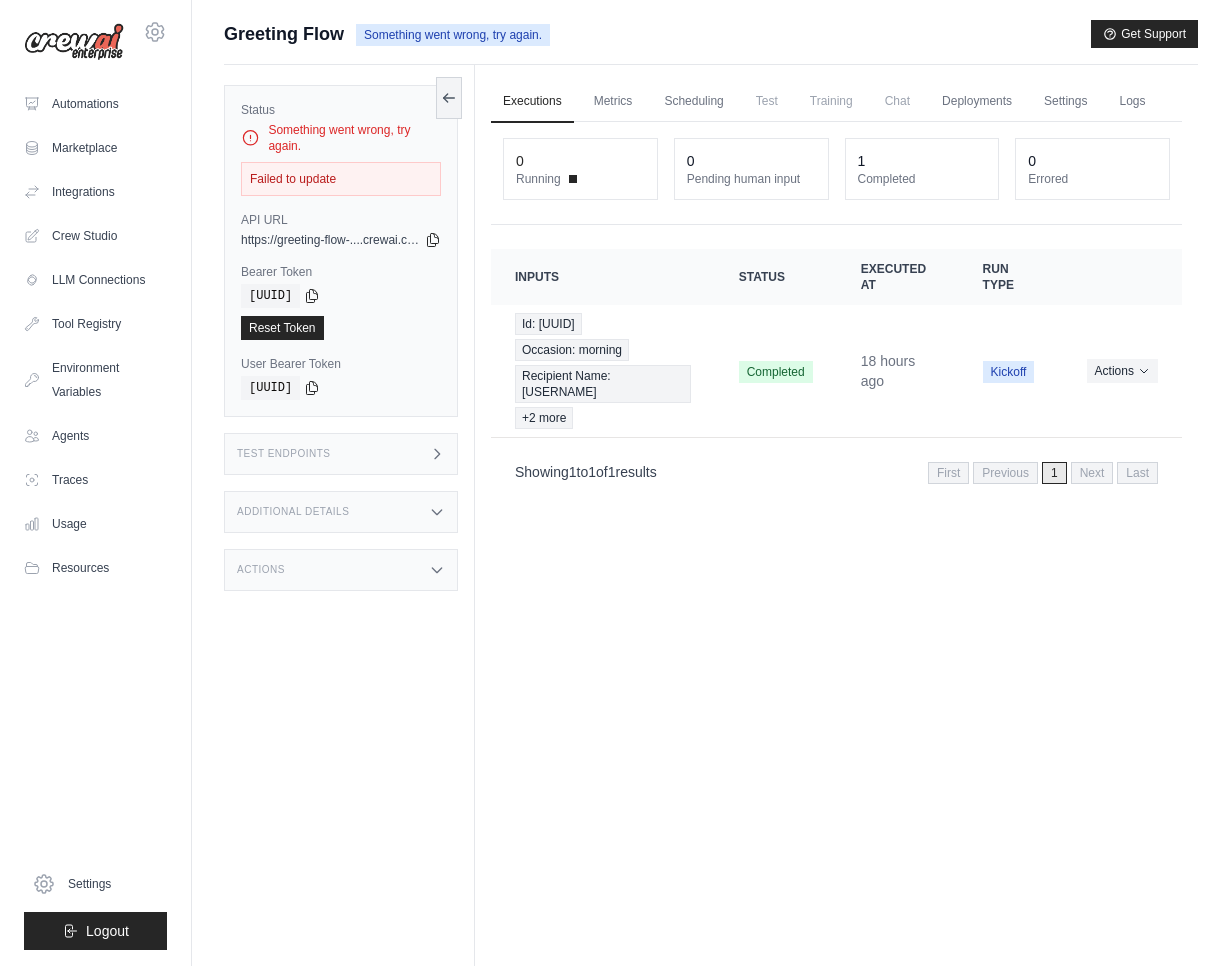 click on "Test Endpoints" at bounding box center [341, 454] 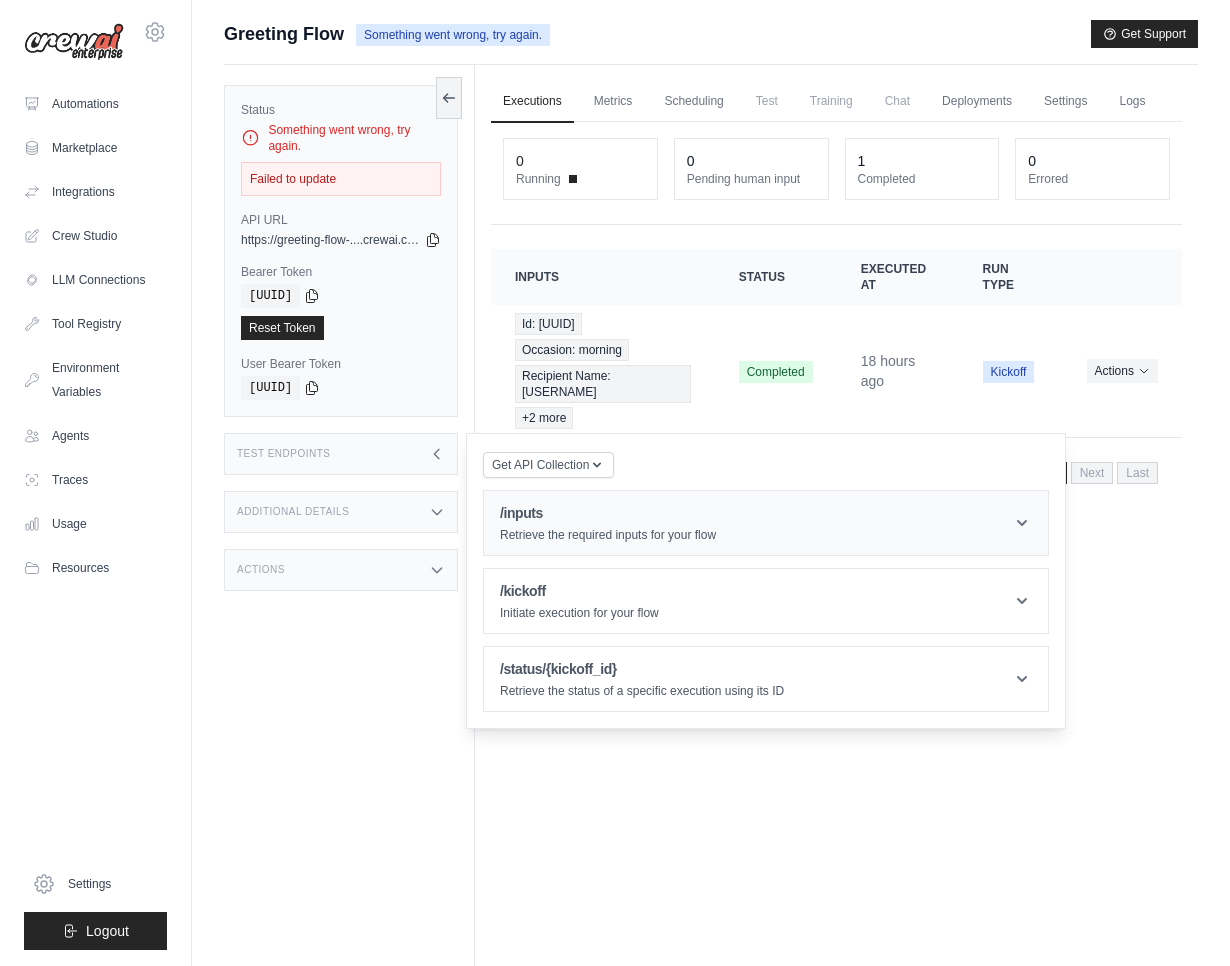 click on "/inputs
Retrieve the required inputs for your flow" at bounding box center [766, 523] 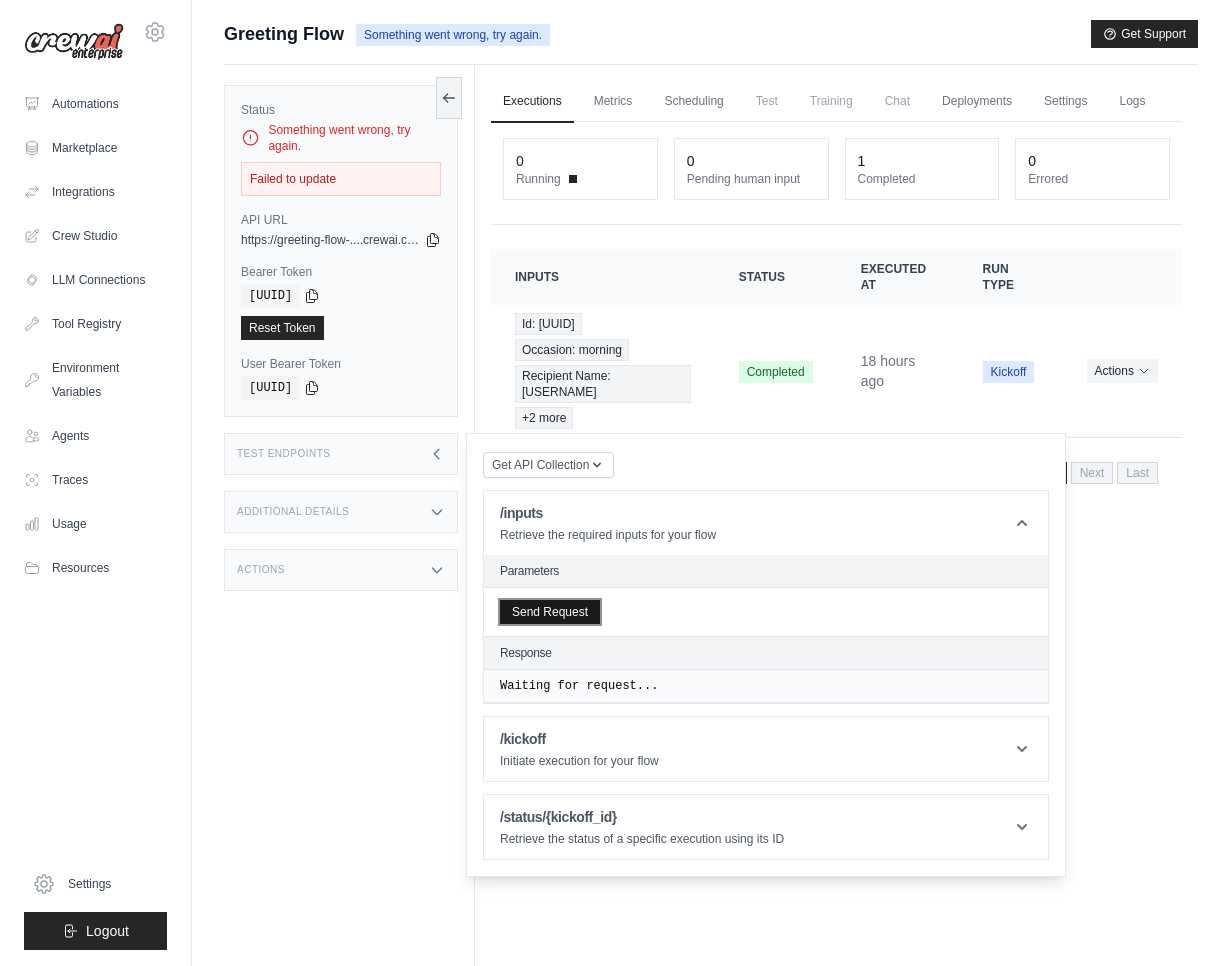 click on "Send Request" at bounding box center [550, 612] 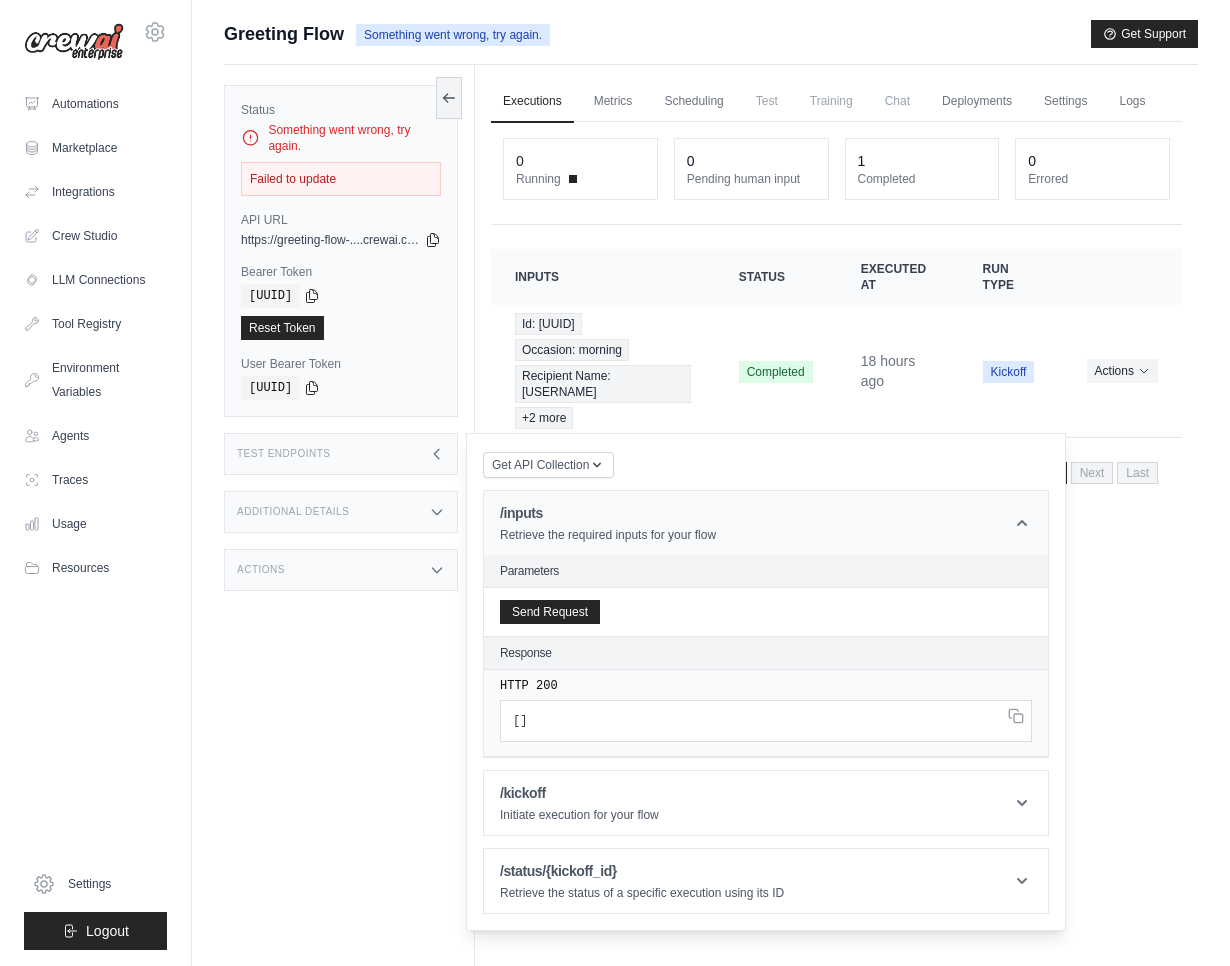 click on "/inputs
Retrieve the required inputs for your flow" at bounding box center [766, 523] 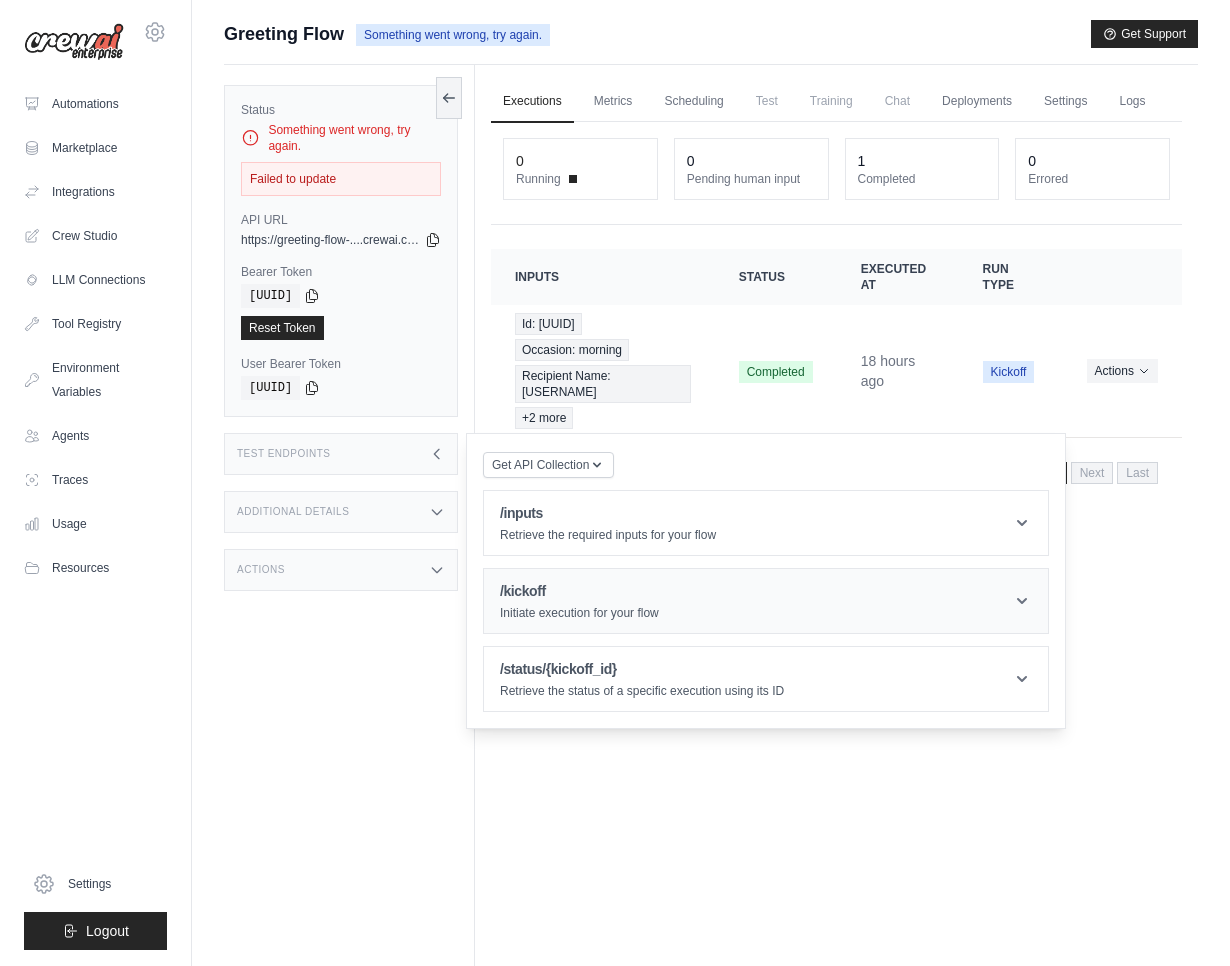 click on "/kickoff
Initiate execution for your flow" at bounding box center [766, 601] 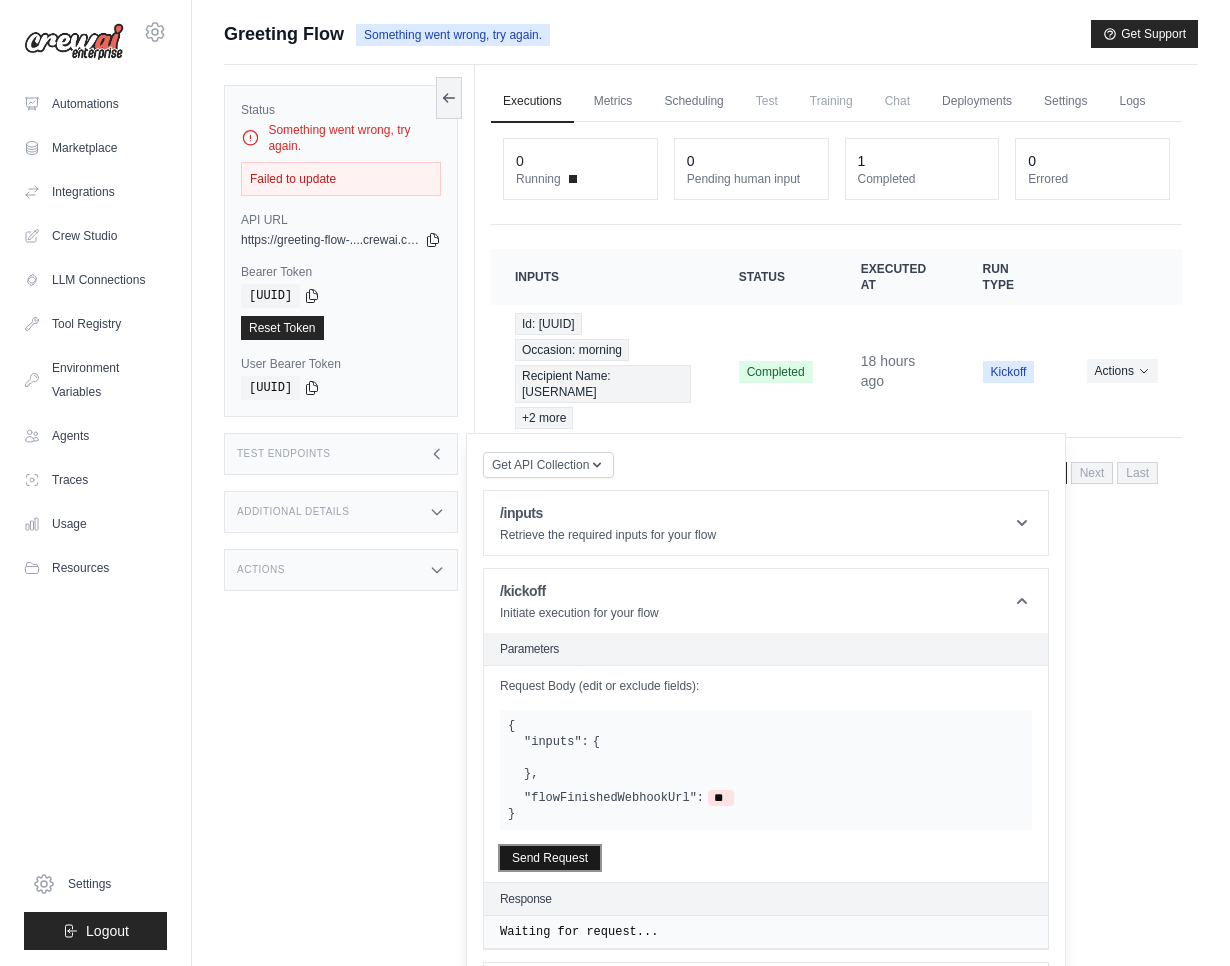 click on "Send Request" at bounding box center [550, 858] 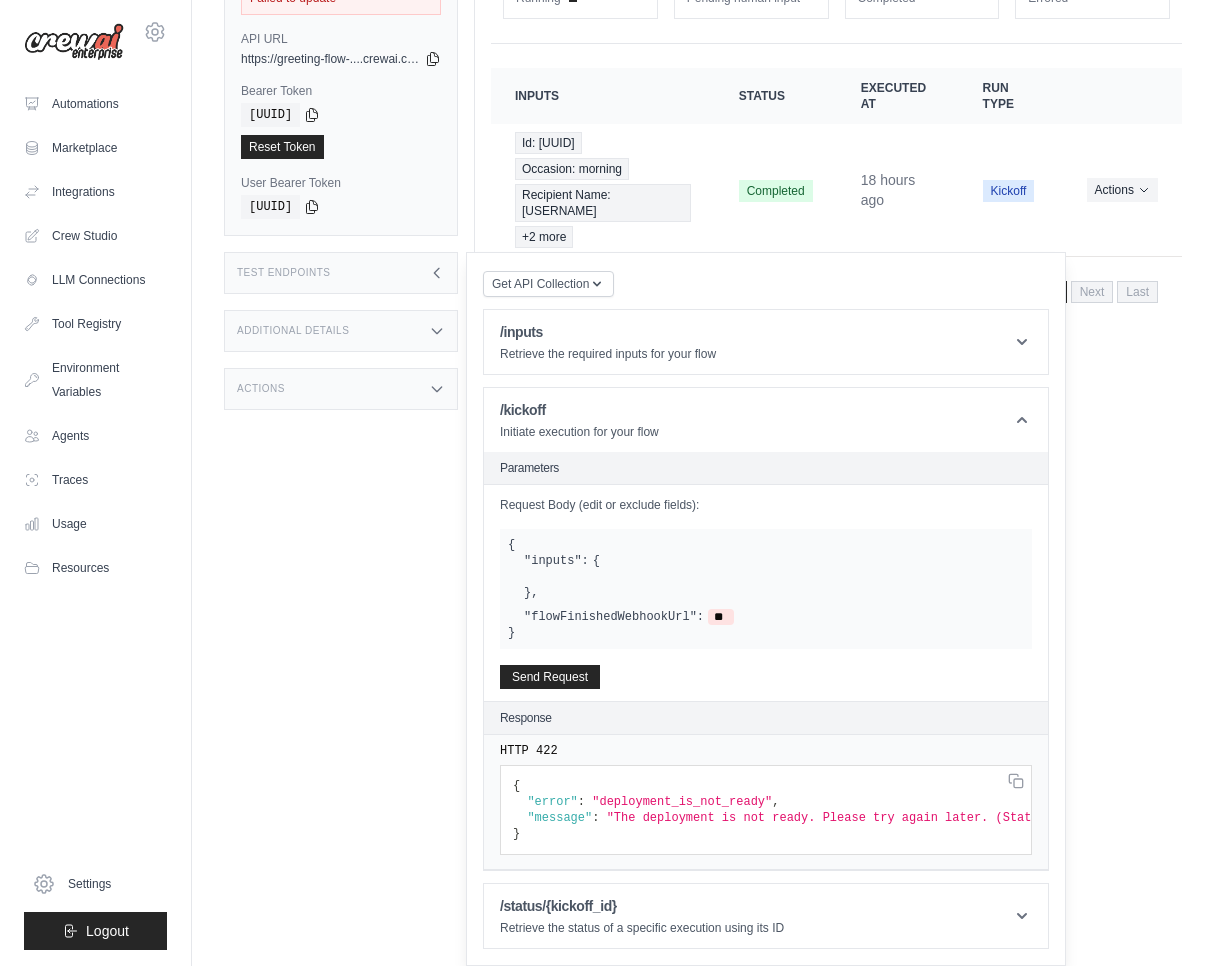 scroll, scrollTop: 196, scrollLeft: 0, axis: vertical 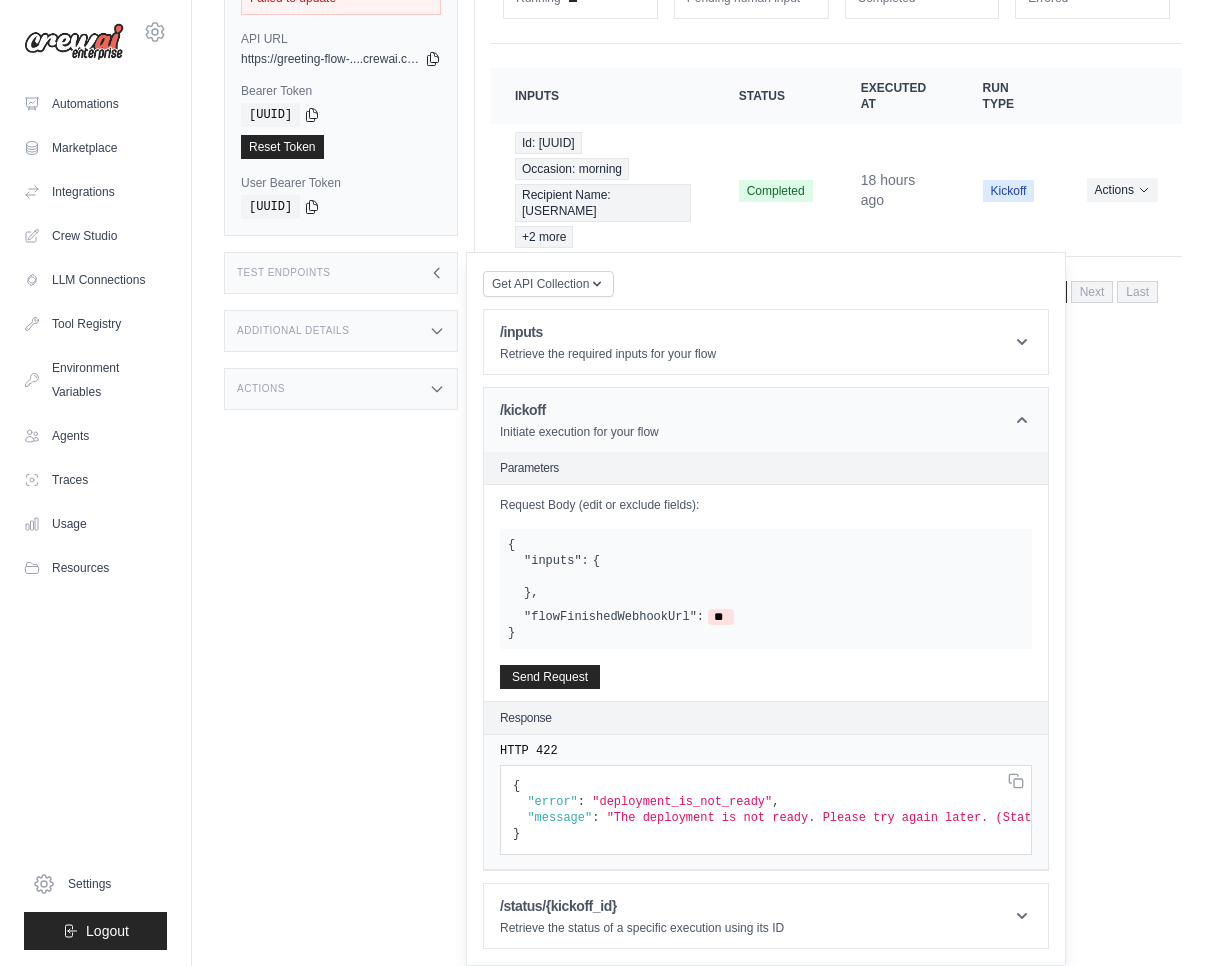 click on "/kickoff" at bounding box center [579, 410] 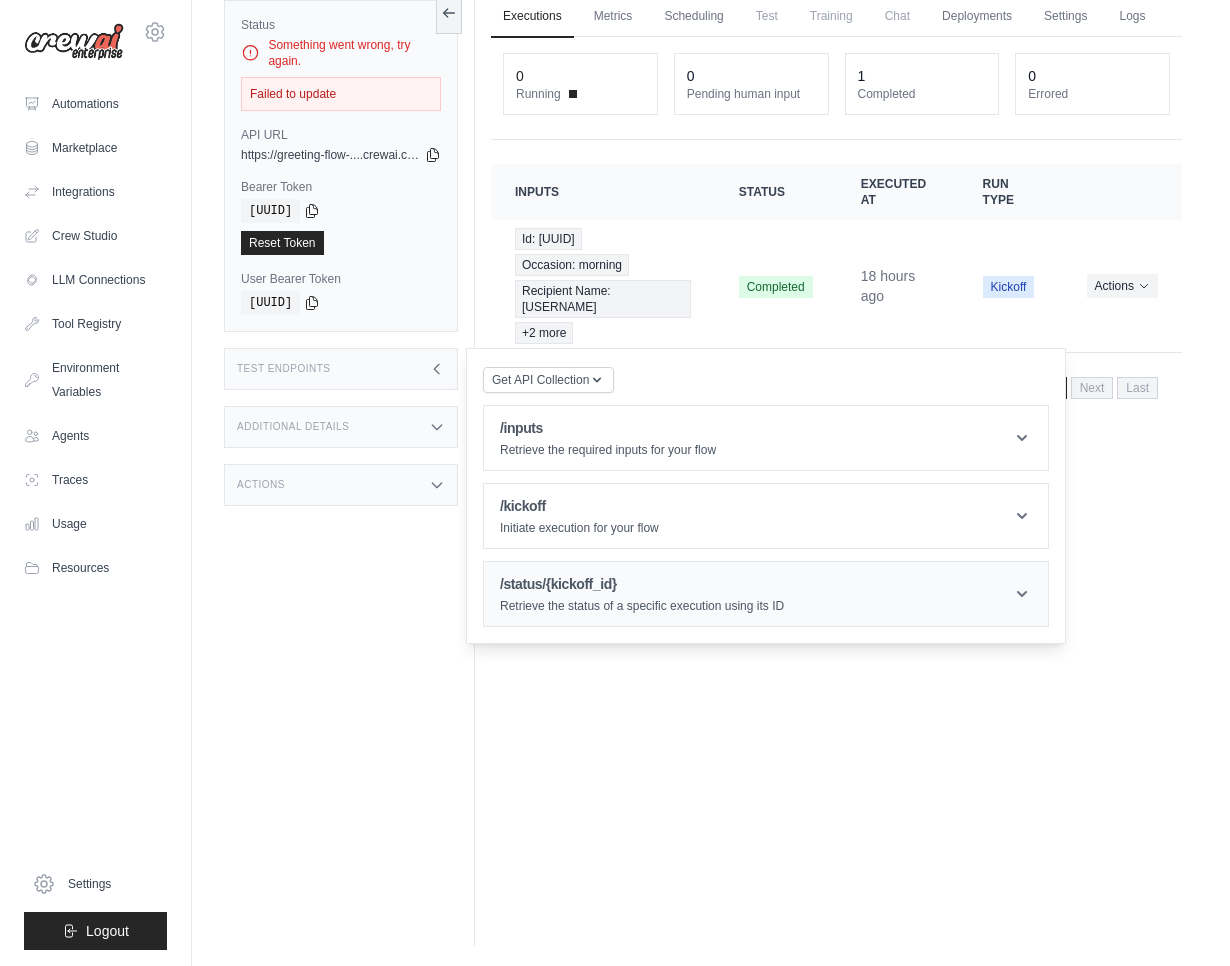 click on "/status/{kickoff_id}" at bounding box center (642, 584) 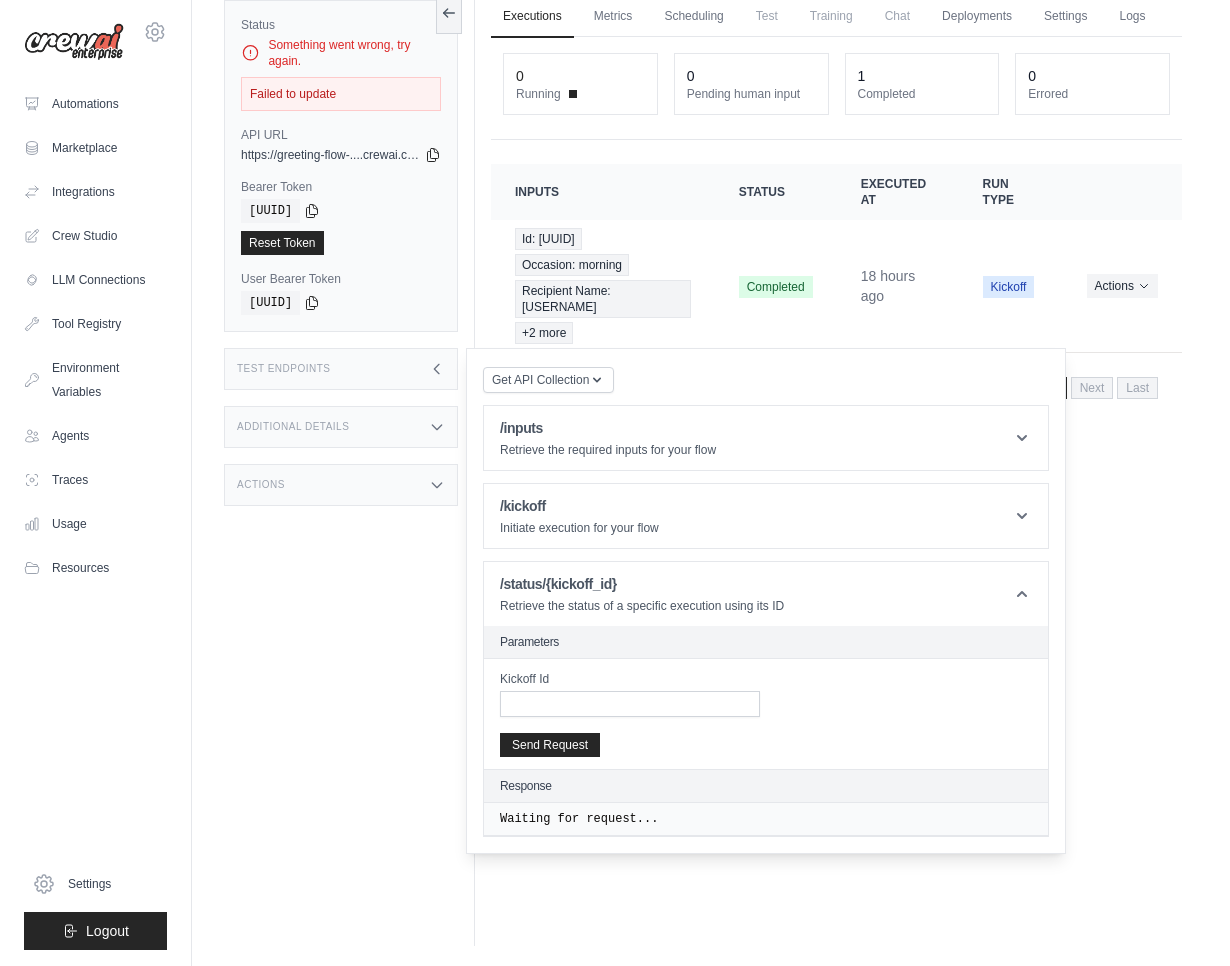click on "Status
Something went wrong, try again.
Failed to update
API URL
copied
https://greeting-flow-dc70fee6-c5b2-4e68-8673-399c8-aafc48f5.crewai.com
Bearer Token
copied
23b023fb6743
Reset Token" at bounding box center [349, 463] 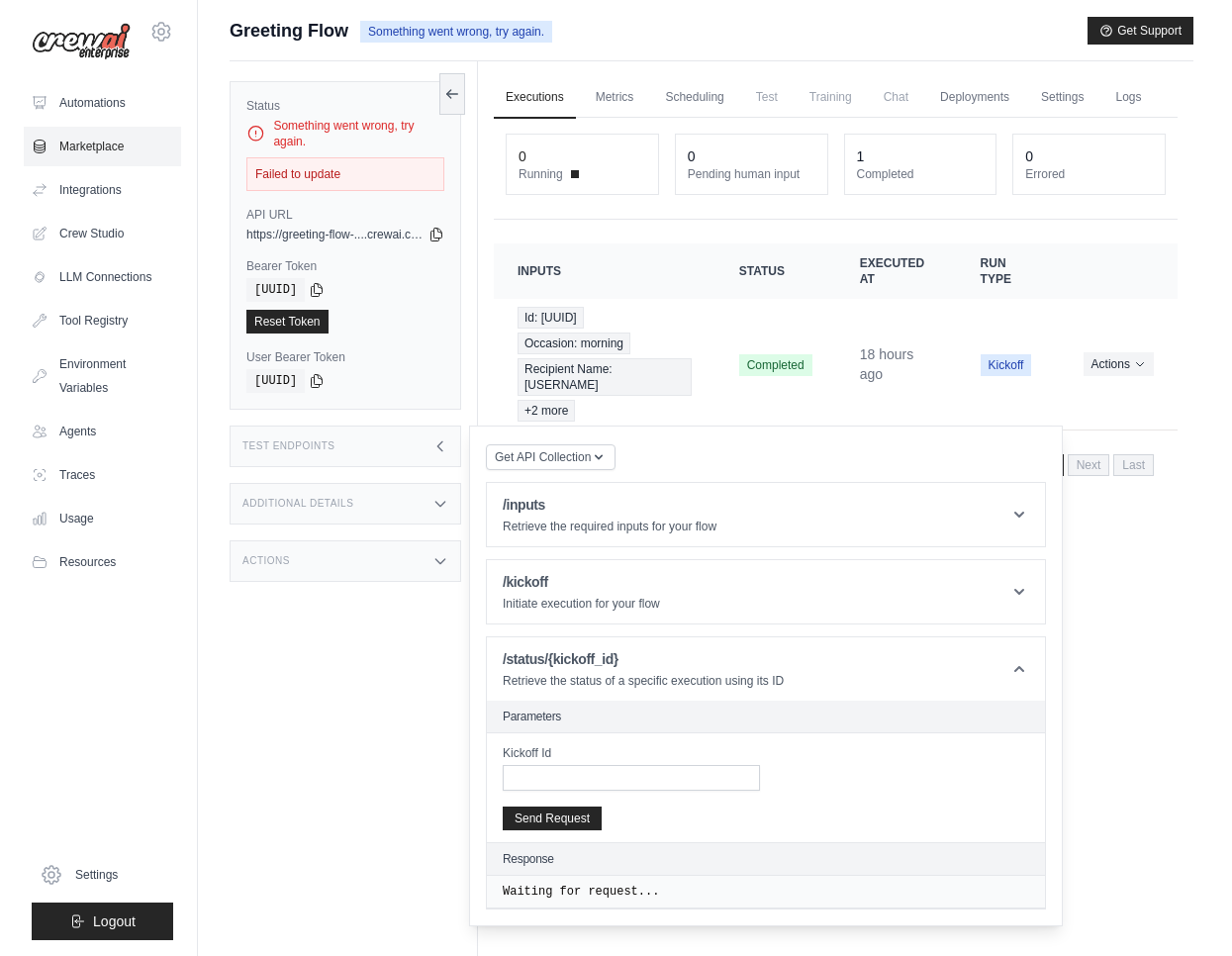 scroll, scrollTop: 0, scrollLeft: 0, axis: both 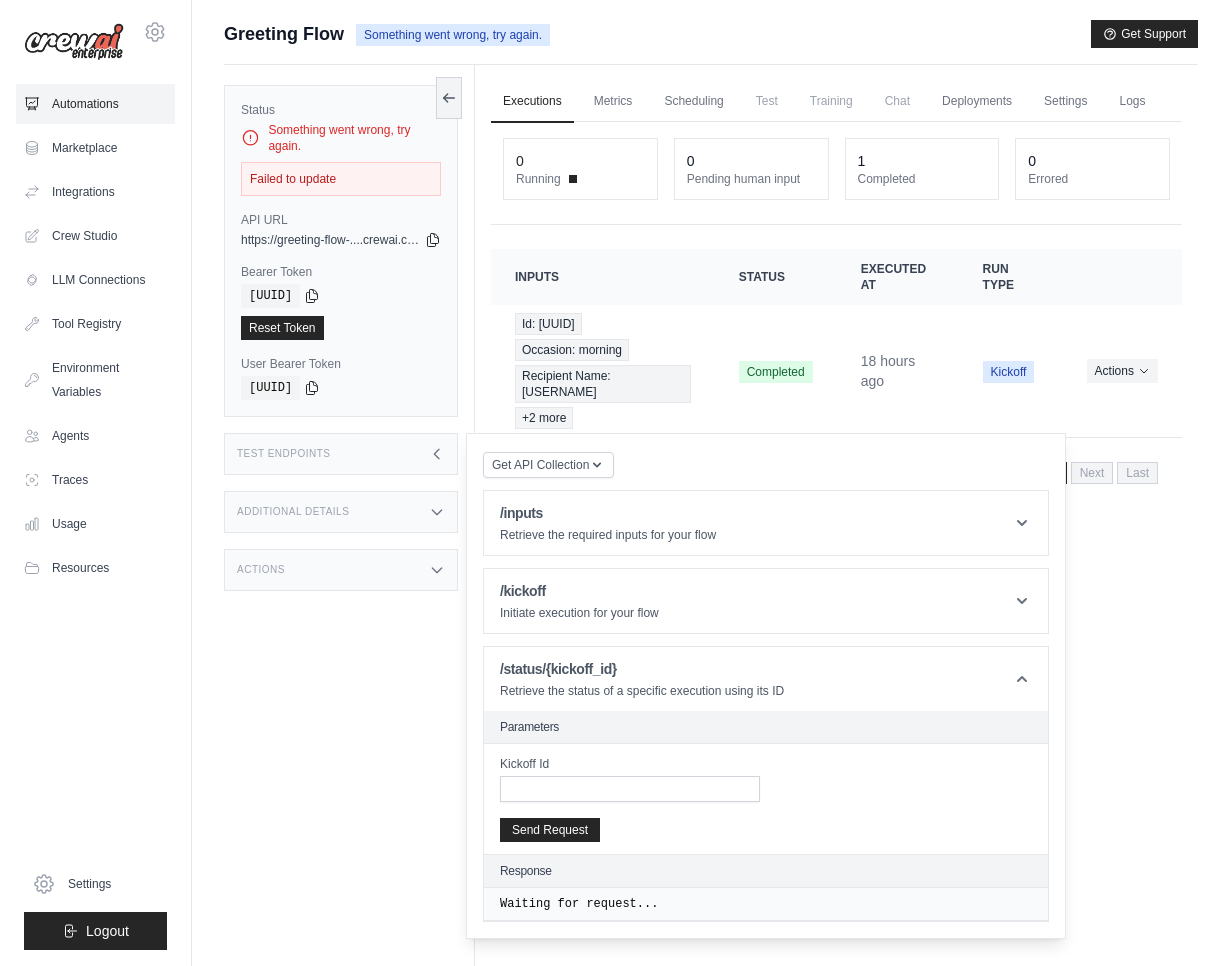 click on "Automations" at bounding box center (95, 104) 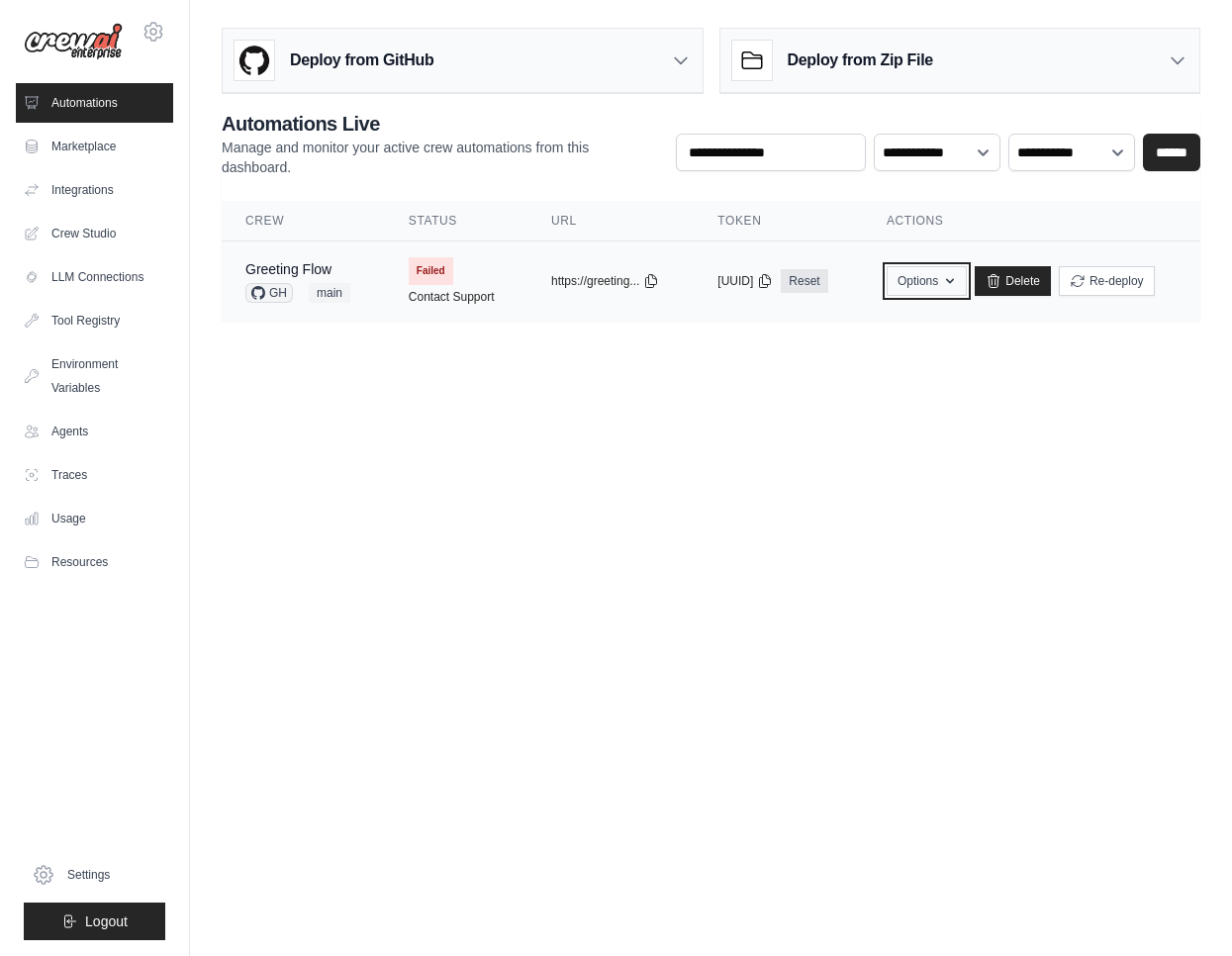 click 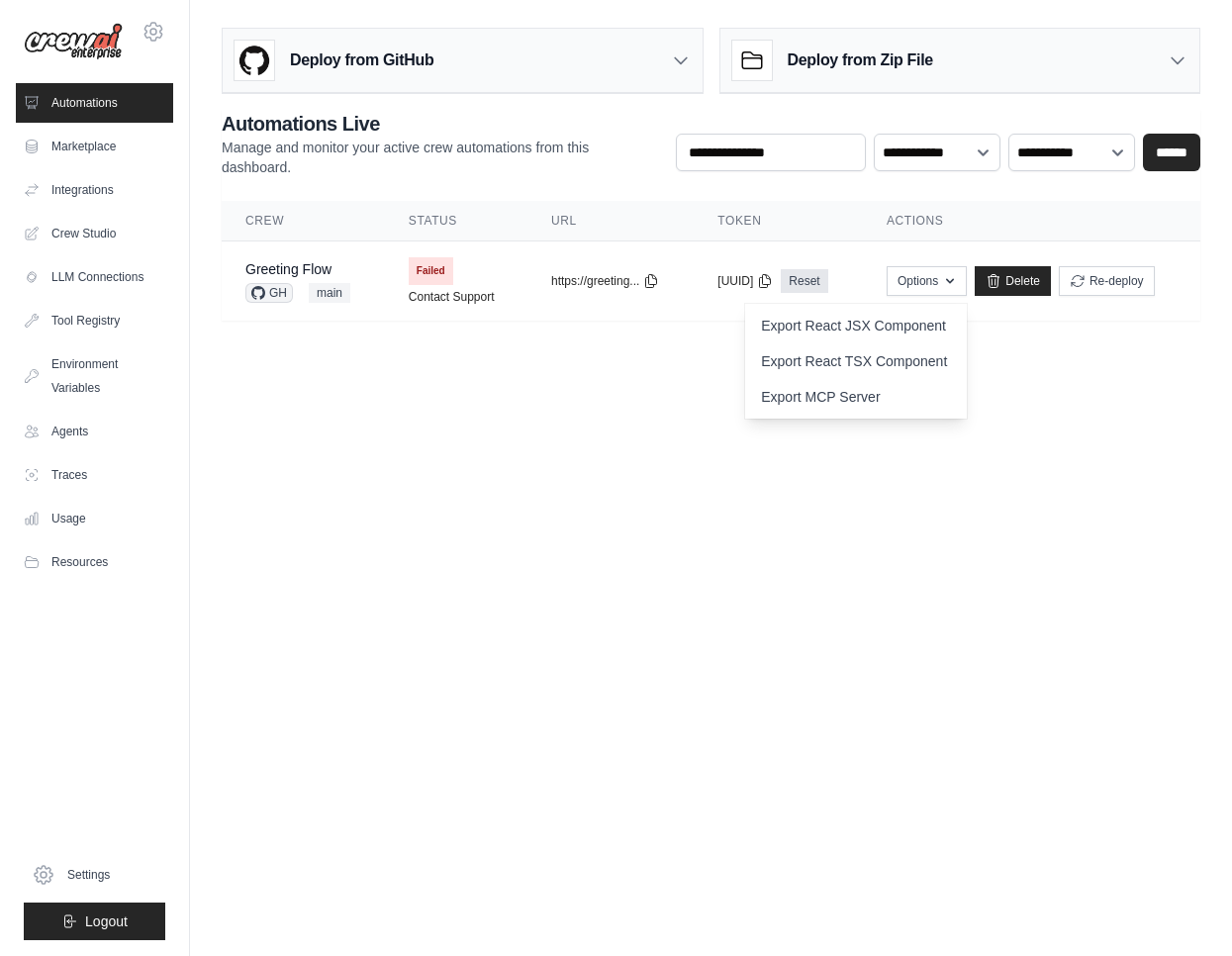 click on "nathan.longoni@helios.sc
Settings
Automations
Marketplace
Integrations" at bounding box center (616, 478) 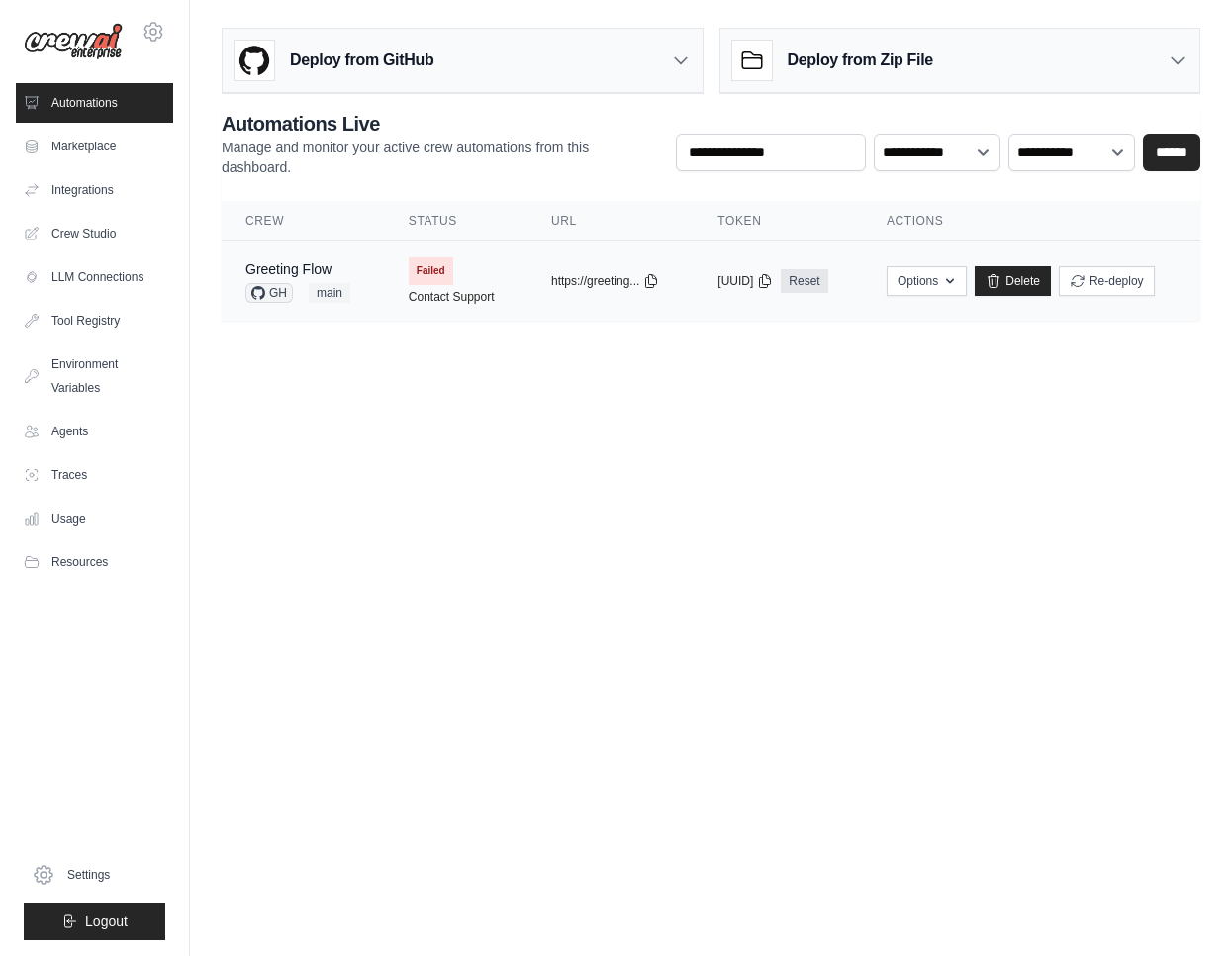 click on "Failed
Contact Support" at bounding box center [456, 281] 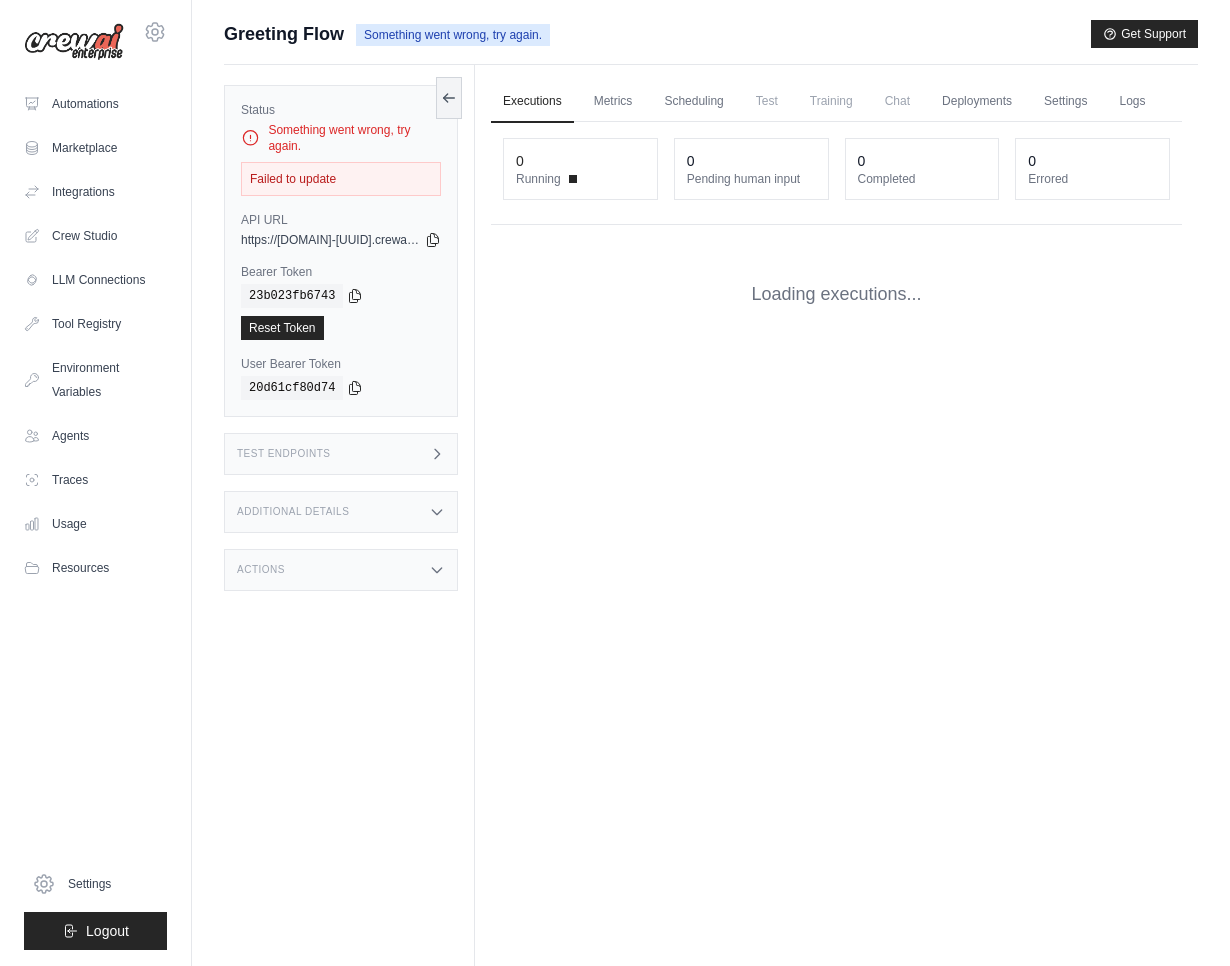 scroll, scrollTop: 0, scrollLeft: 0, axis: both 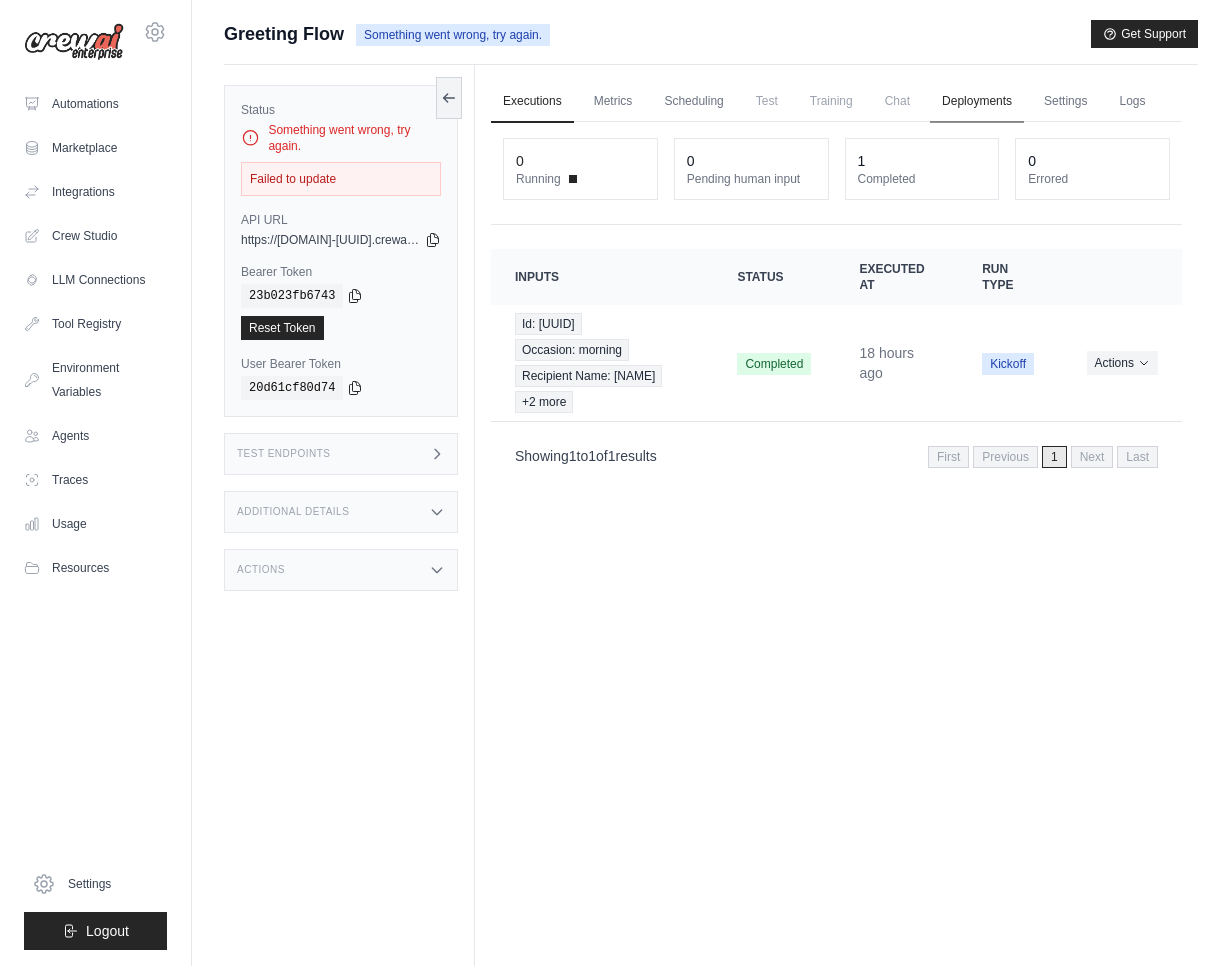 click on "Deployments" at bounding box center (977, 102) 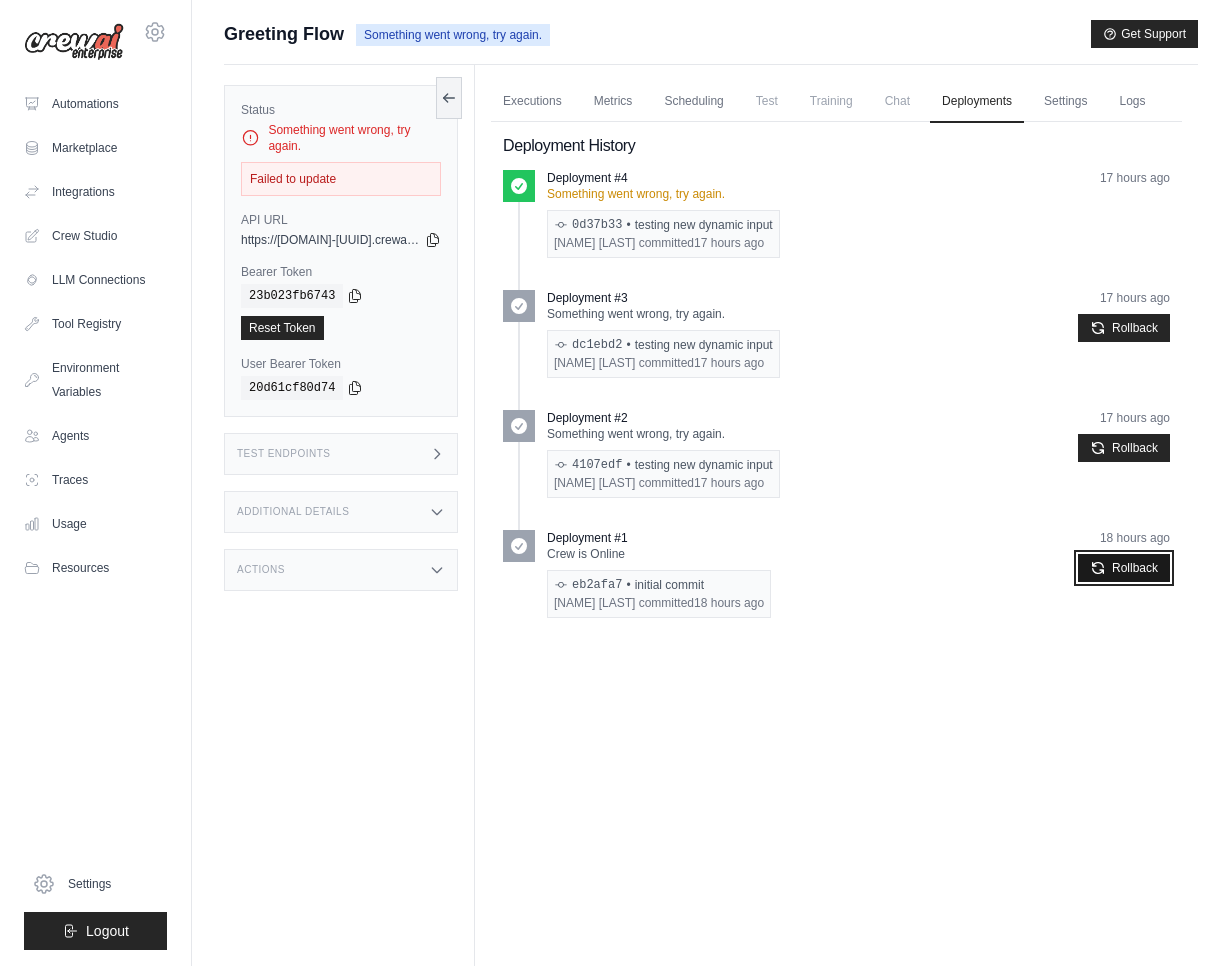 click on "Rollback" at bounding box center [1124, 568] 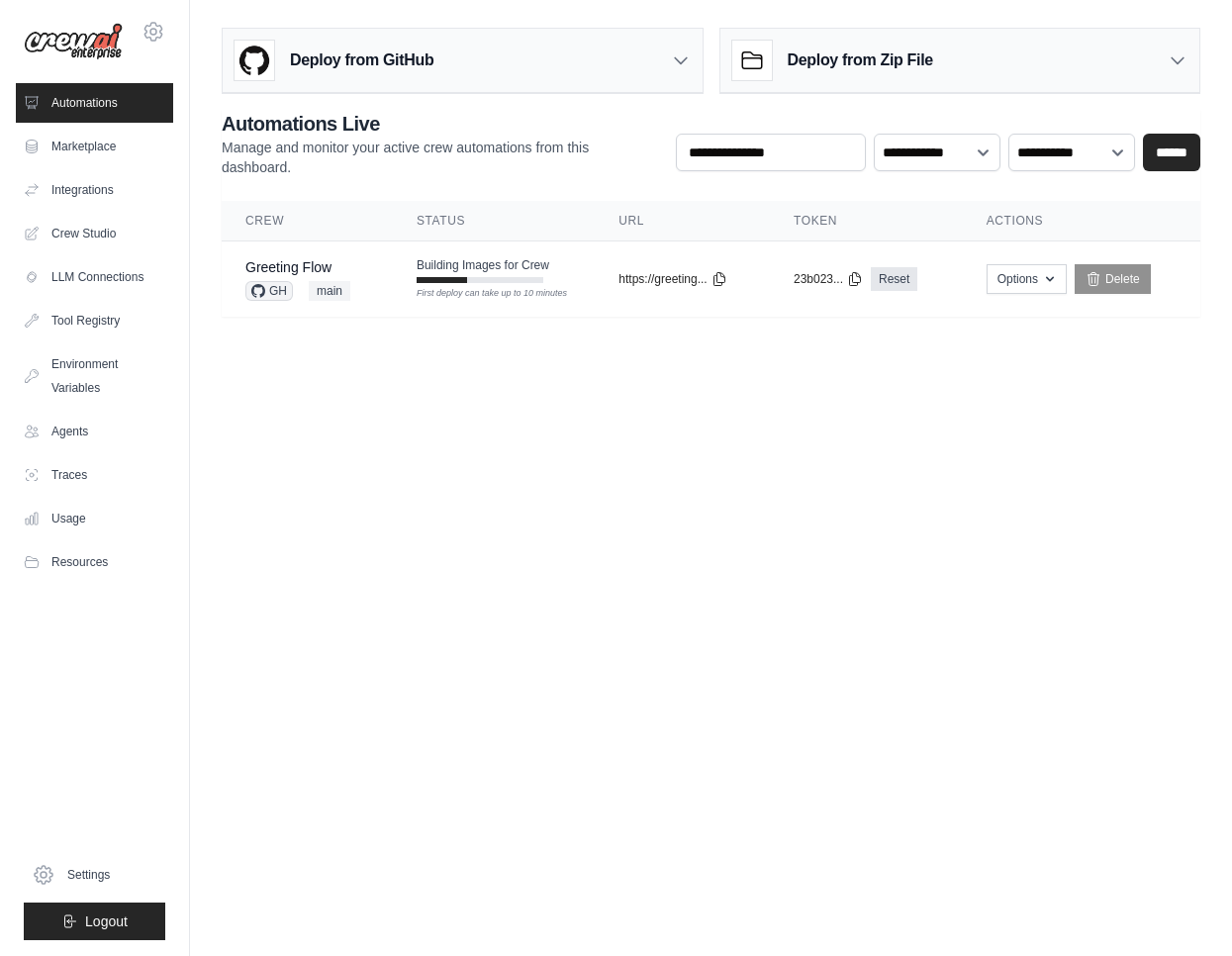 scroll, scrollTop: 0, scrollLeft: 0, axis: both 